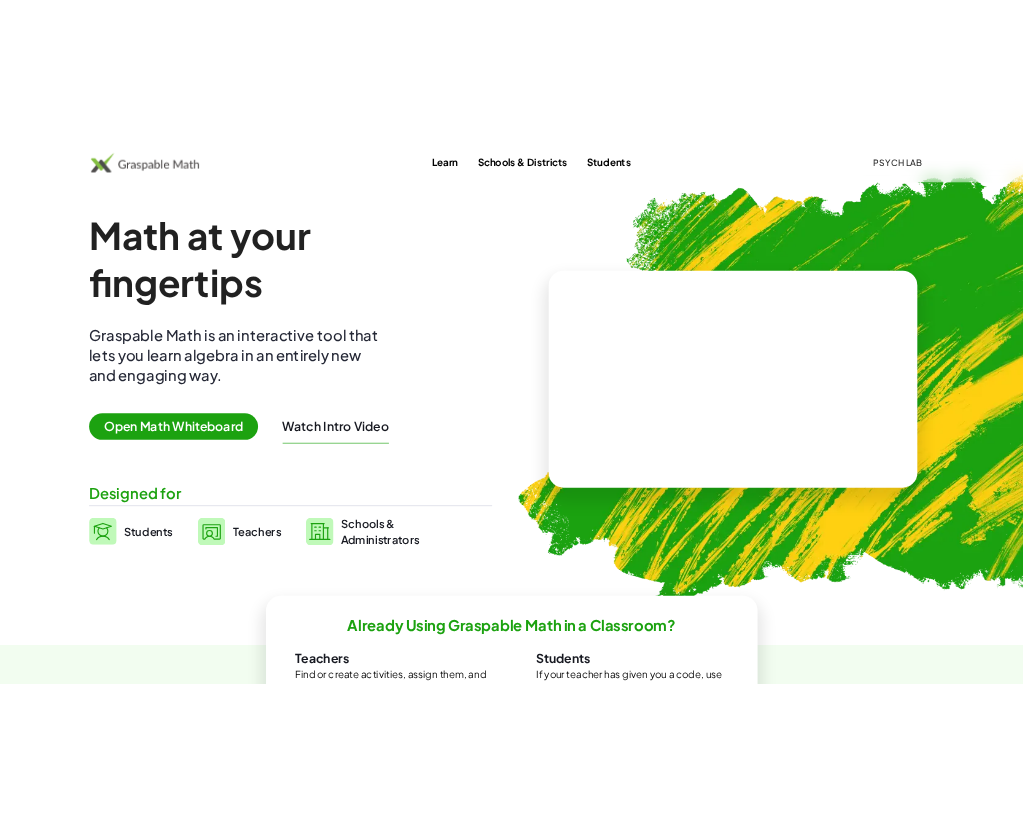 scroll, scrollTop: 0, scrollLeft: 0, axis: both 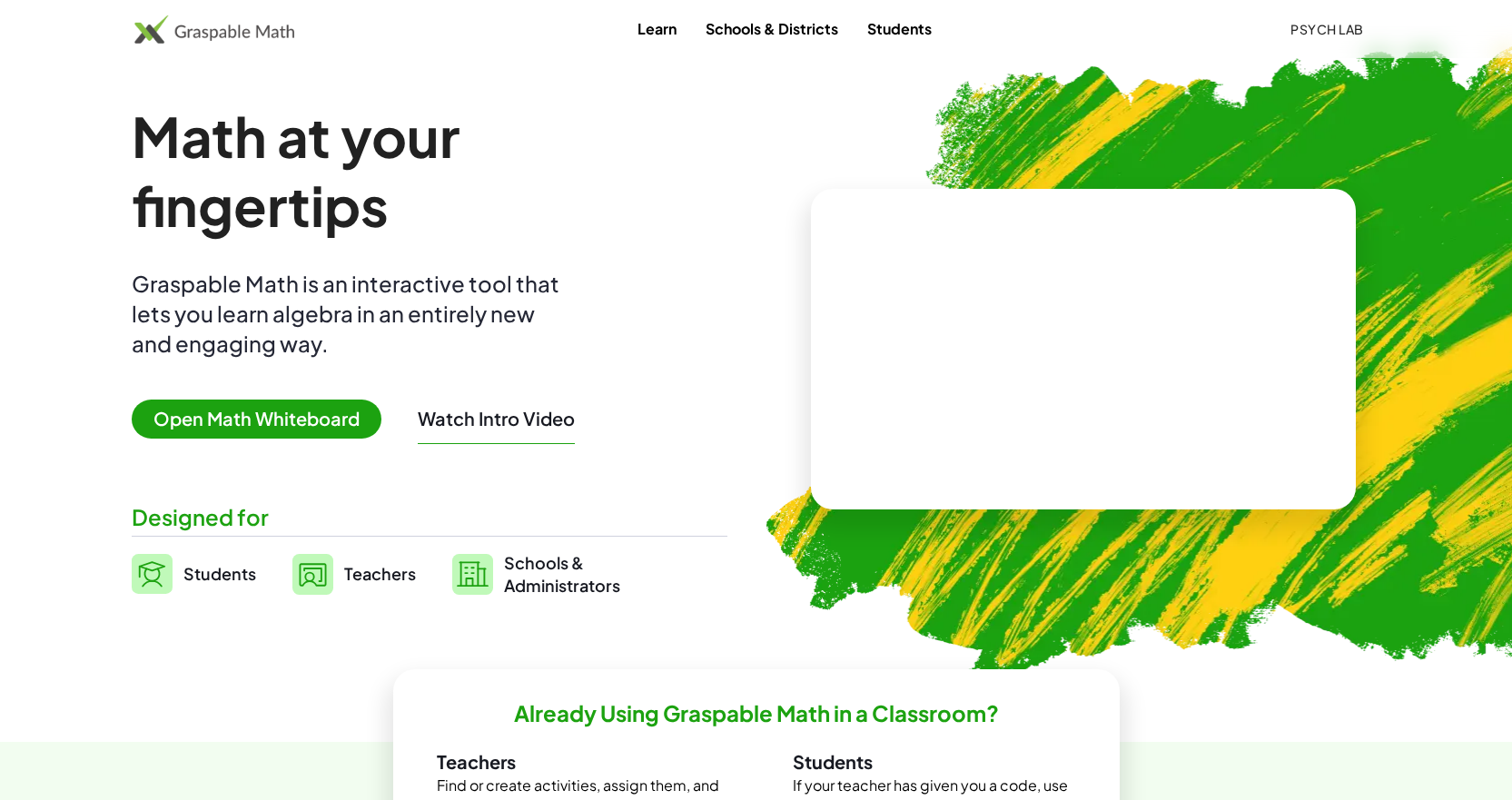 click on "Learn" at bounding box center (657, 28) 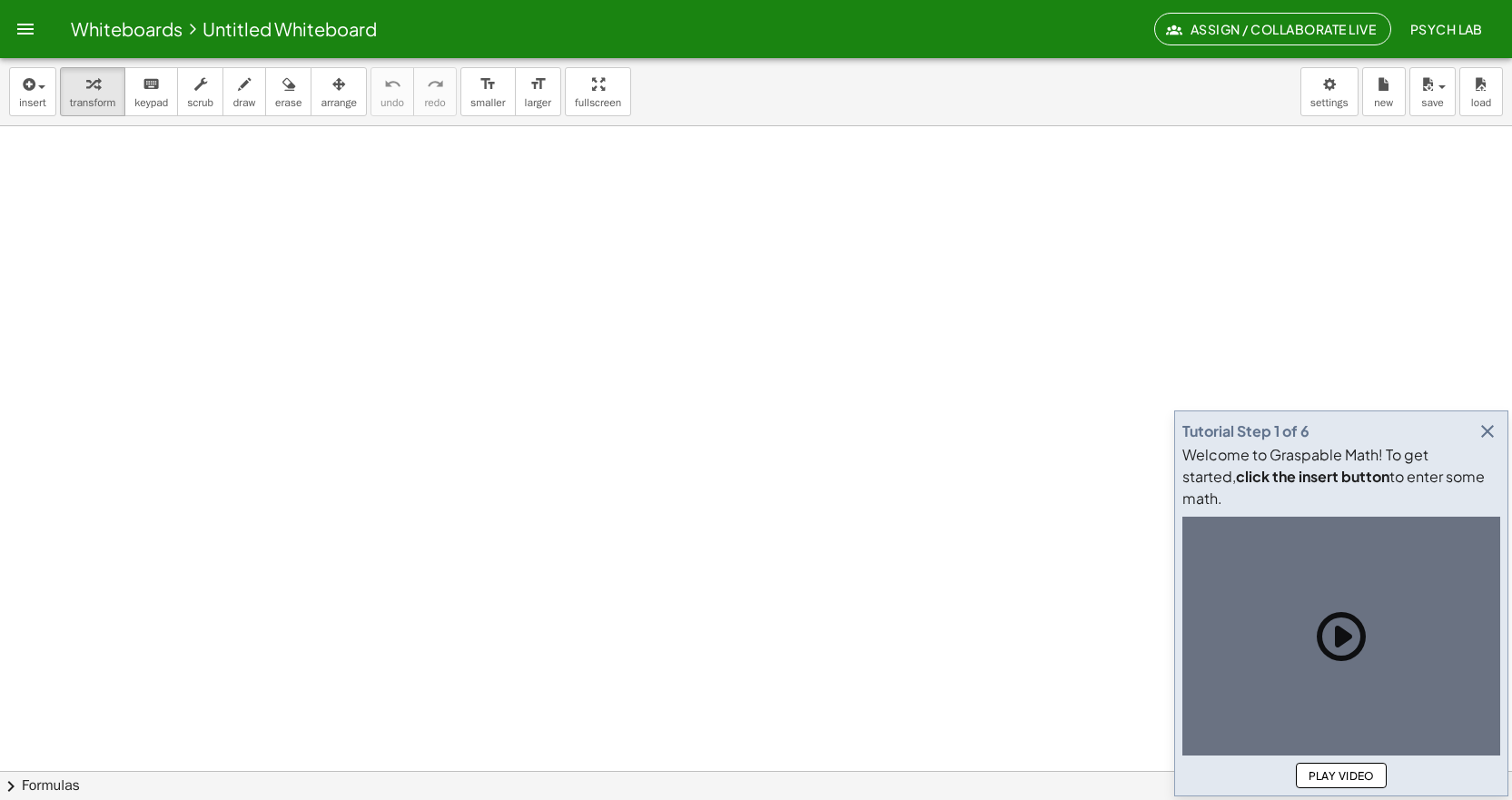 click at bounding box center [25, 29] 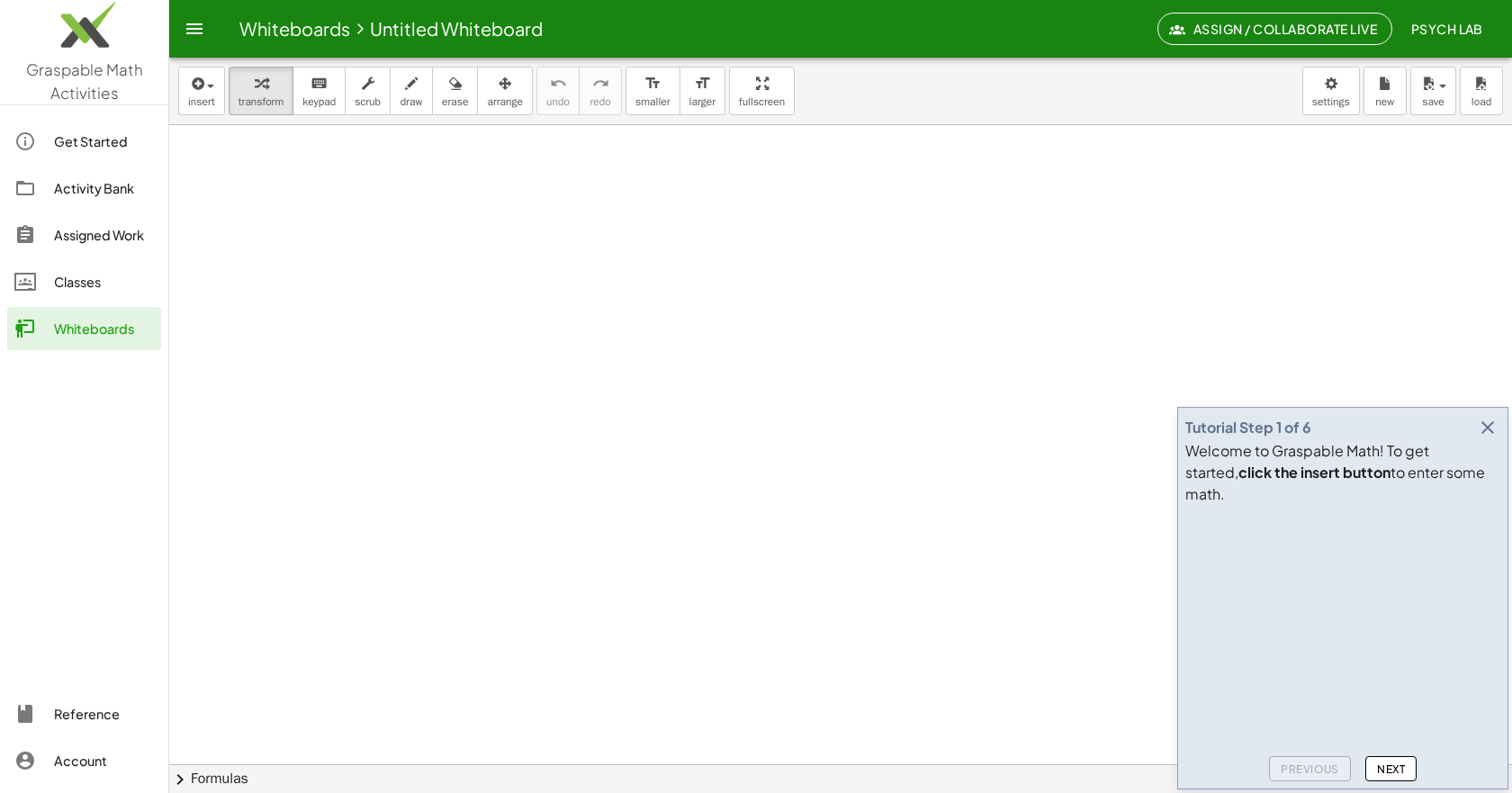 click on "Activity Bank" 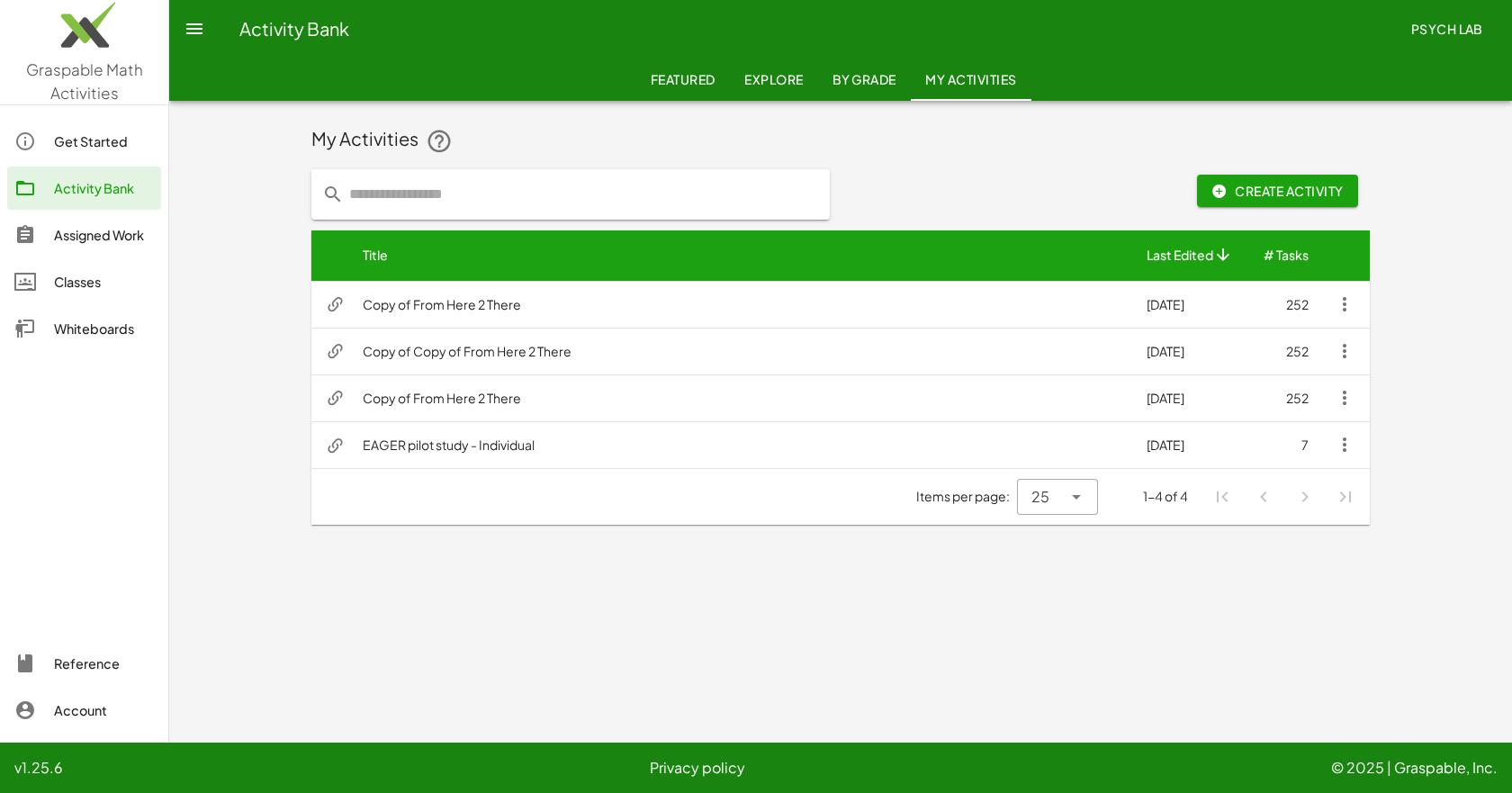 click on "Copy of From Here 2 There" at bounding box center [740, 304] 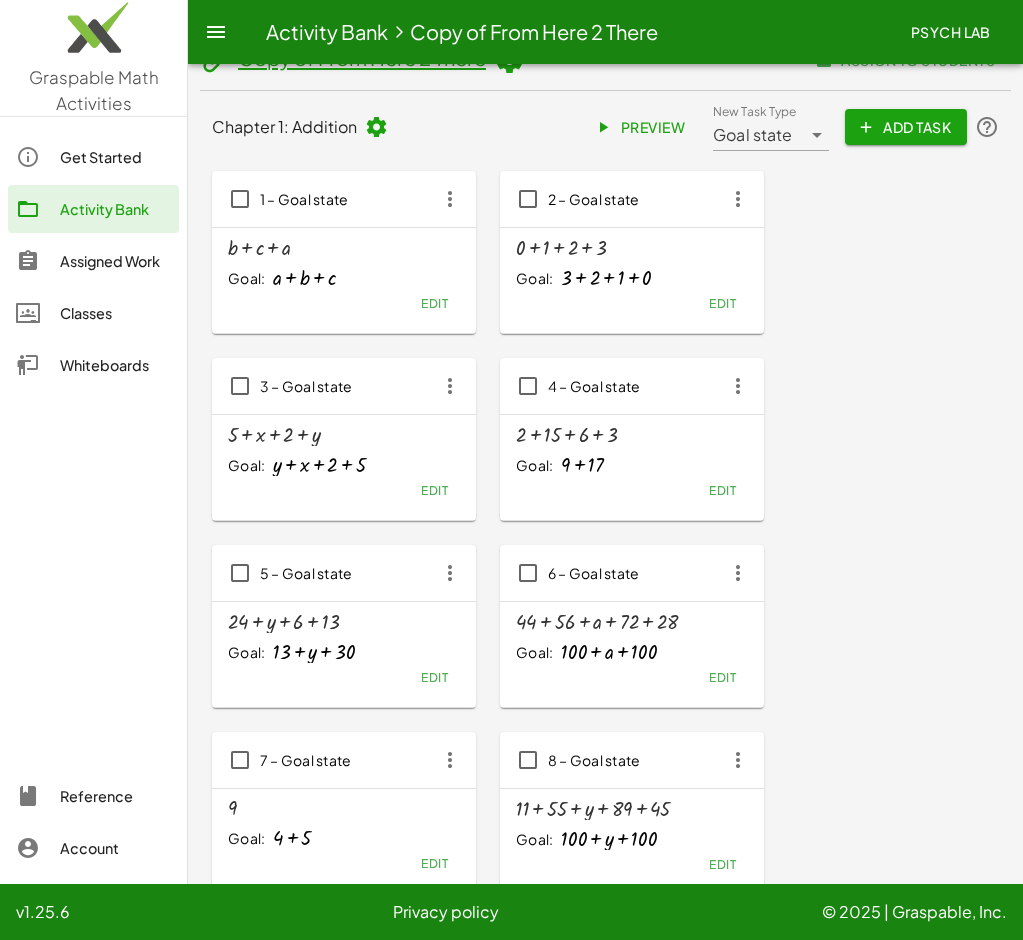scroll, scrollTop: 0, scrollLeft: 0, axis: both 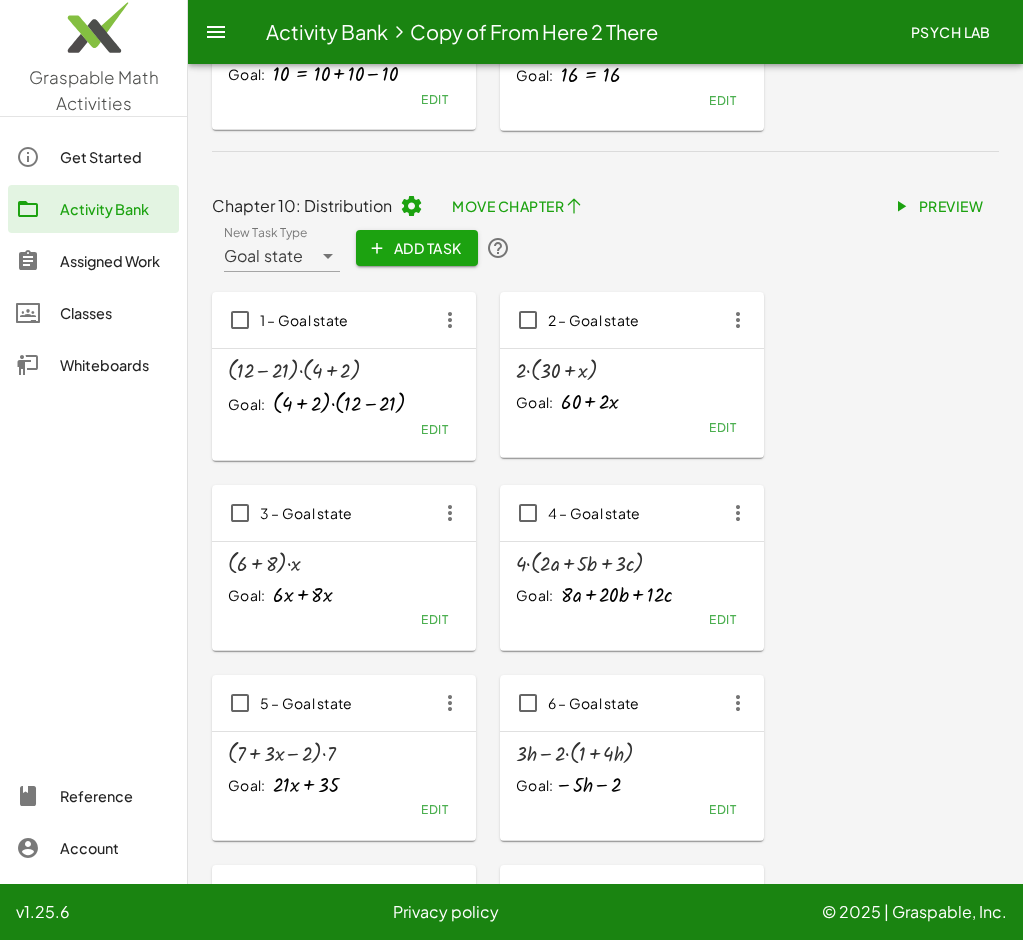 click on "Preview" 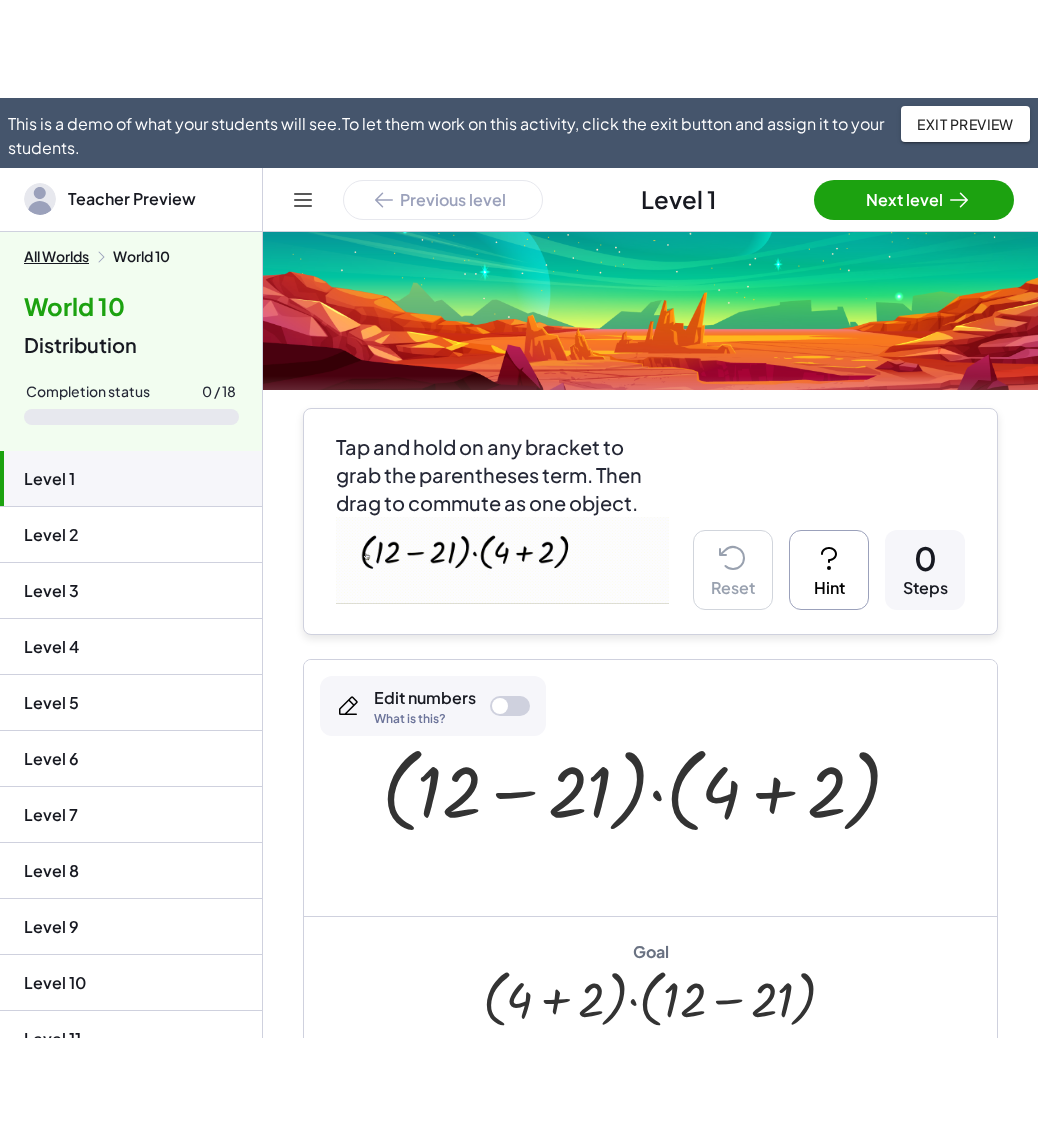 scroll, scrollTop: 0, scrollLeft: 0, axis: both 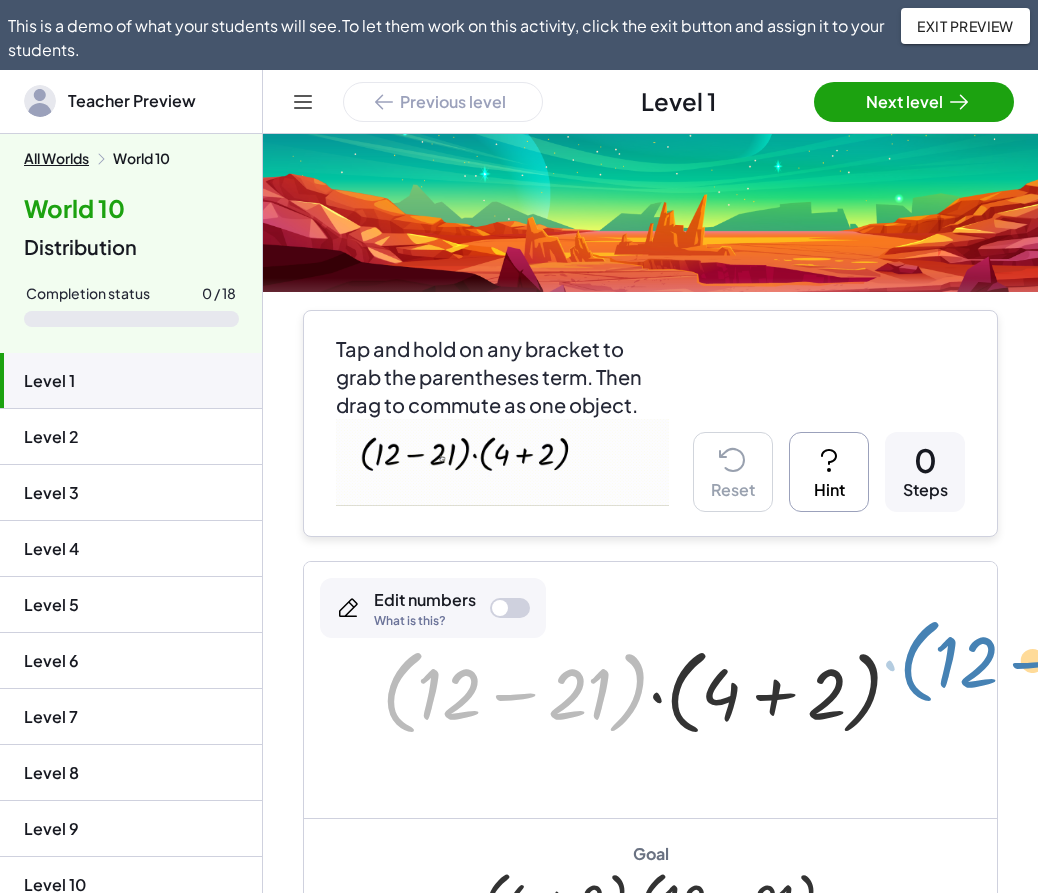 drag, startPoint x: 398, startPoint y: 715, endPoint x: 922, endPoint y: 683, distance: 524.9762 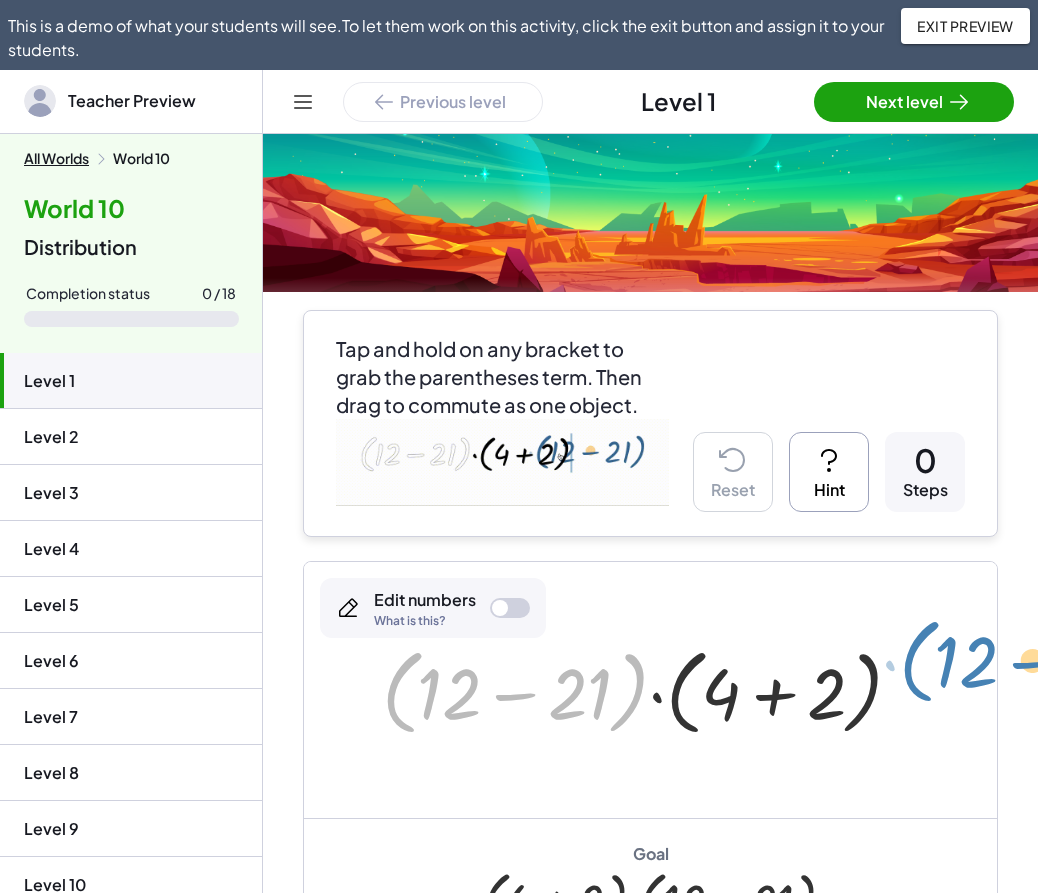 click at bounding box center (650, 690) 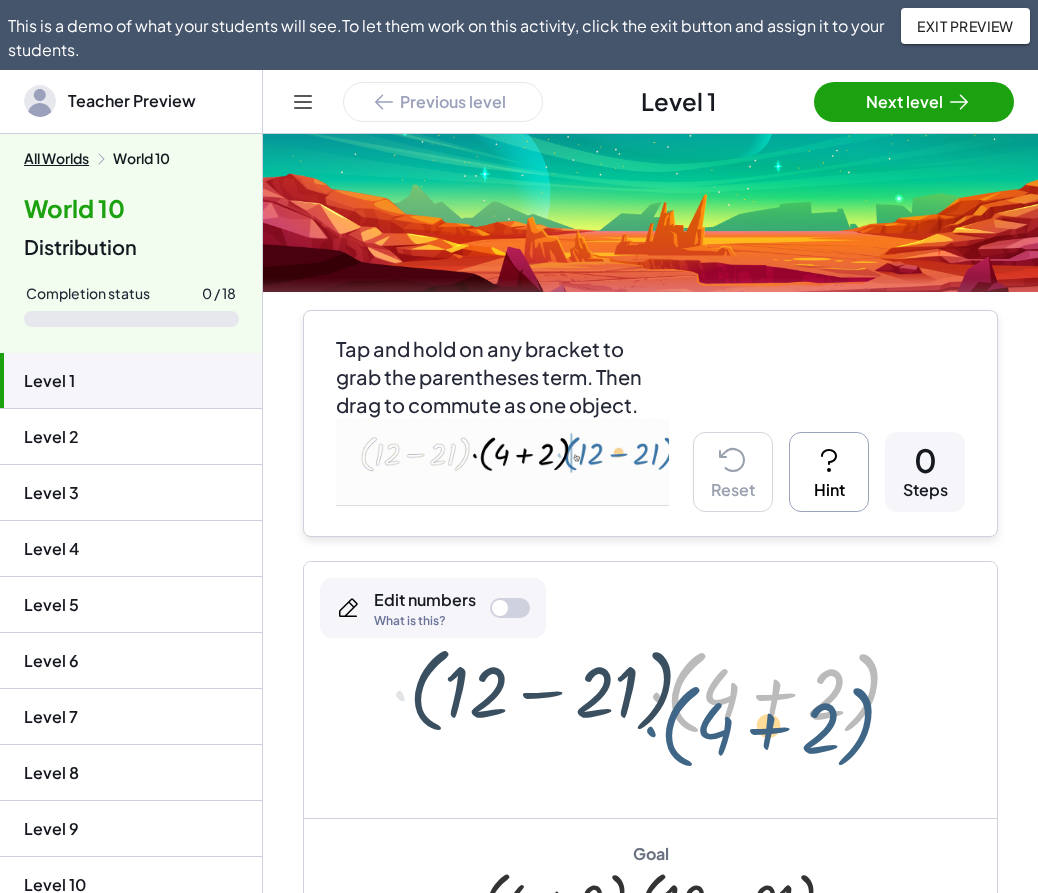 drag, startPoint x: 922, startPoint y: 682, endPoint x: 919, endPoint y: 721, distance: 39.115215 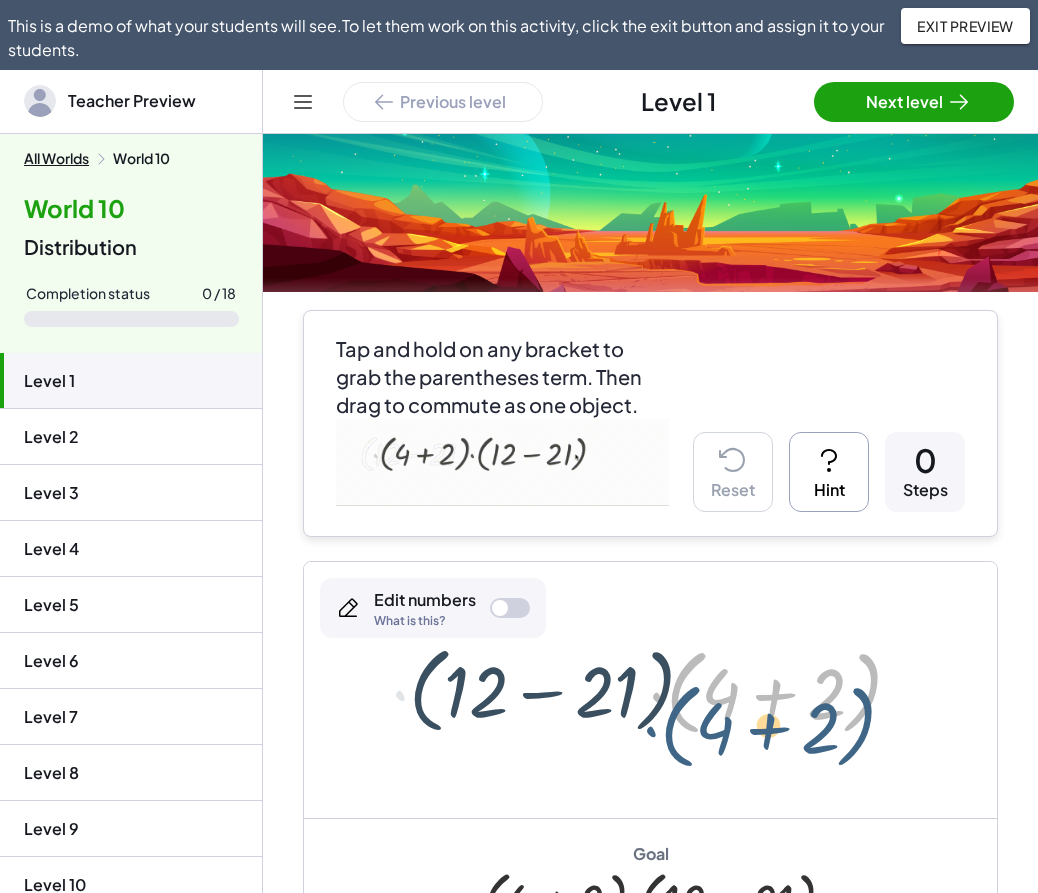 click at bounding box center (650, 690) 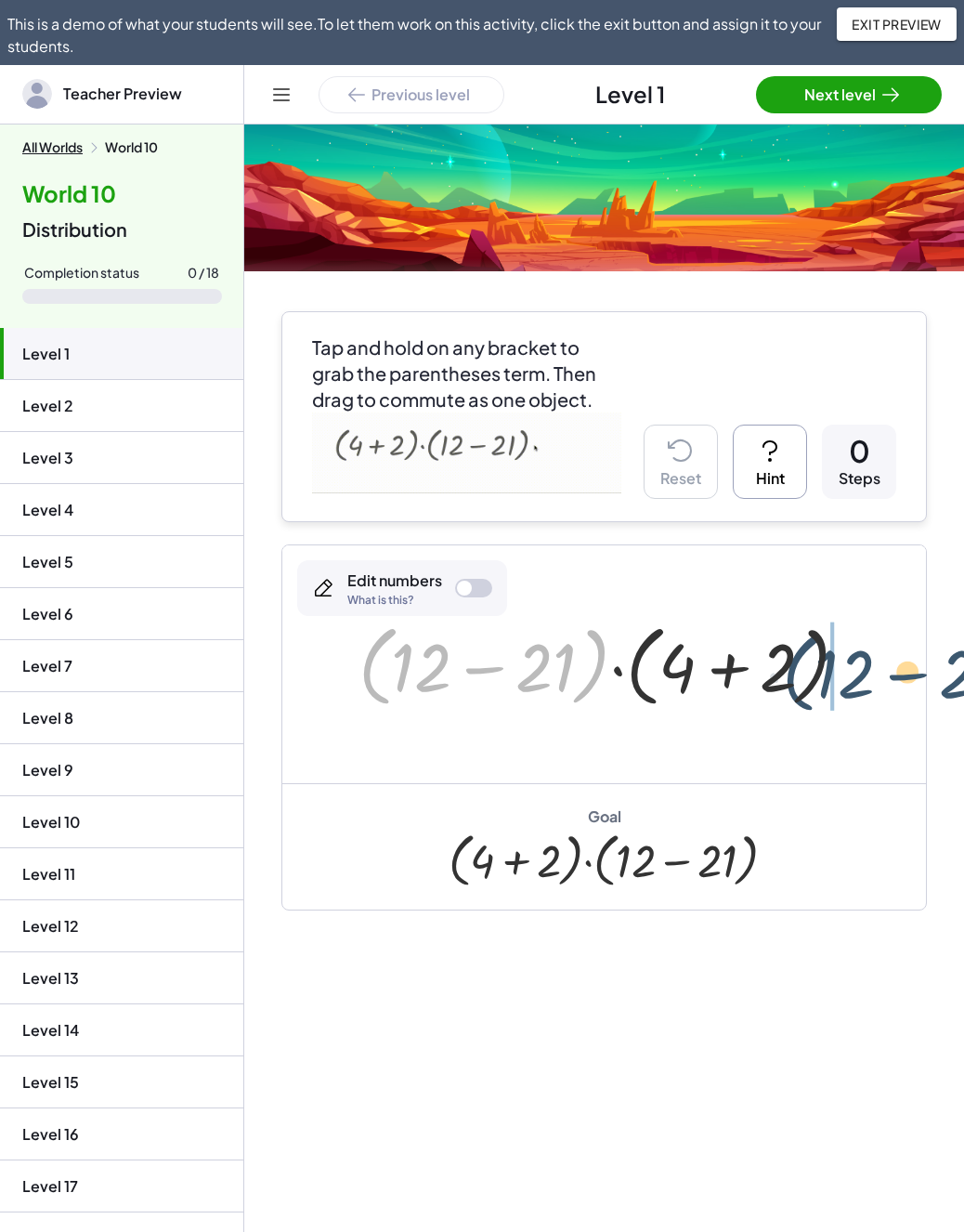 drag, startPoint x: 419, startPoint y: 659, endPoint x: 793, endPoint y: 681, distance: 374.6465 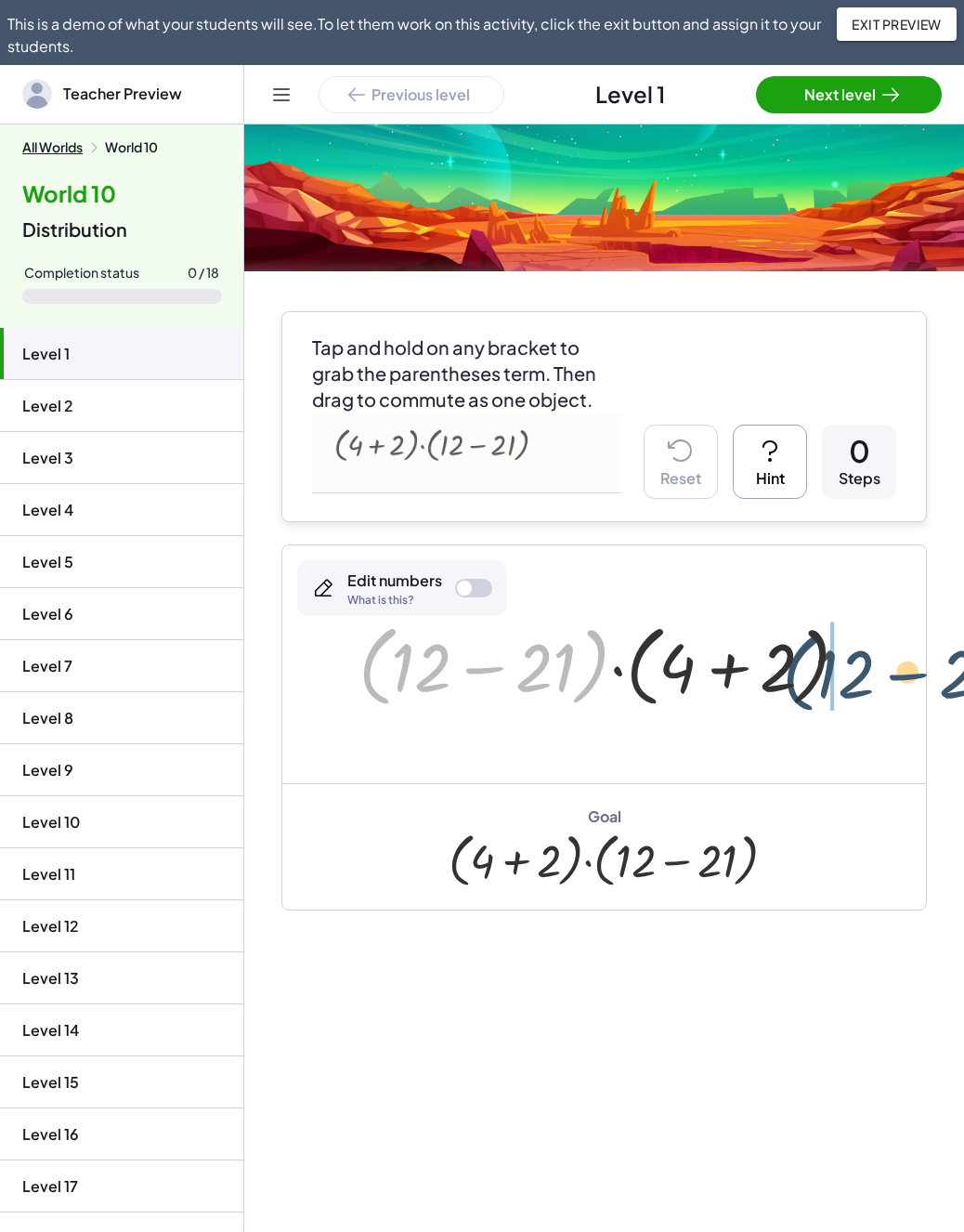 click at bounding box center (610, 663) 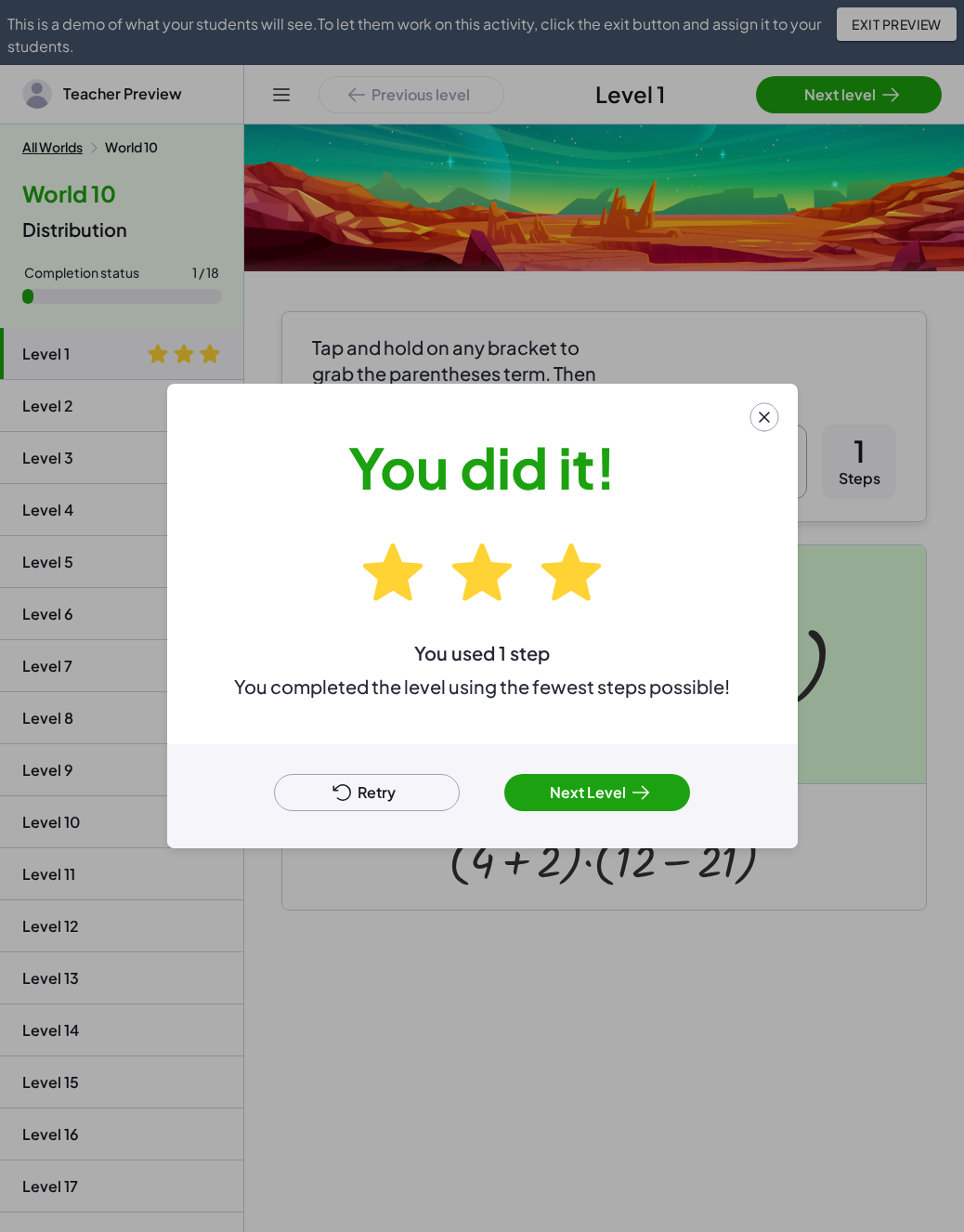 click 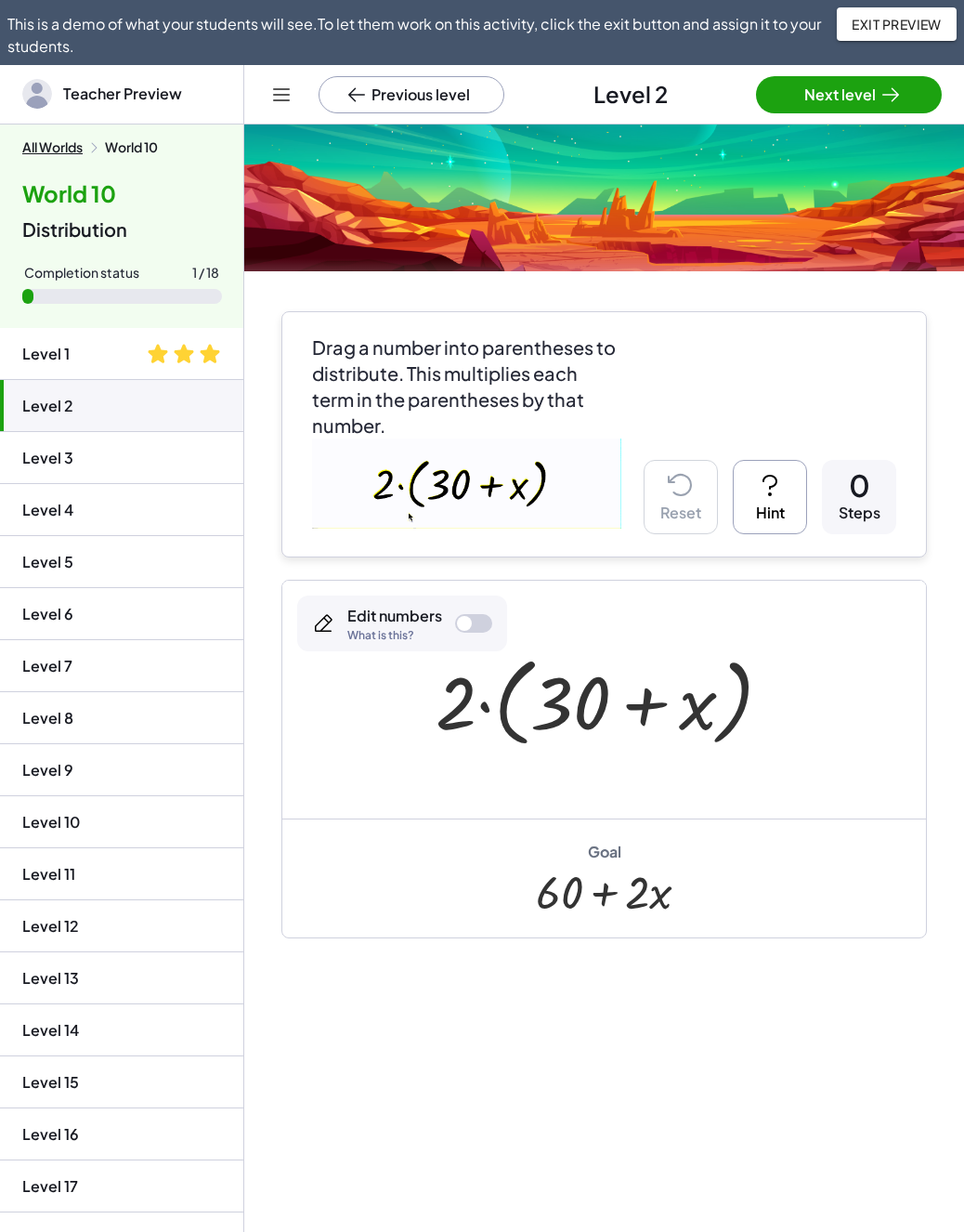 click 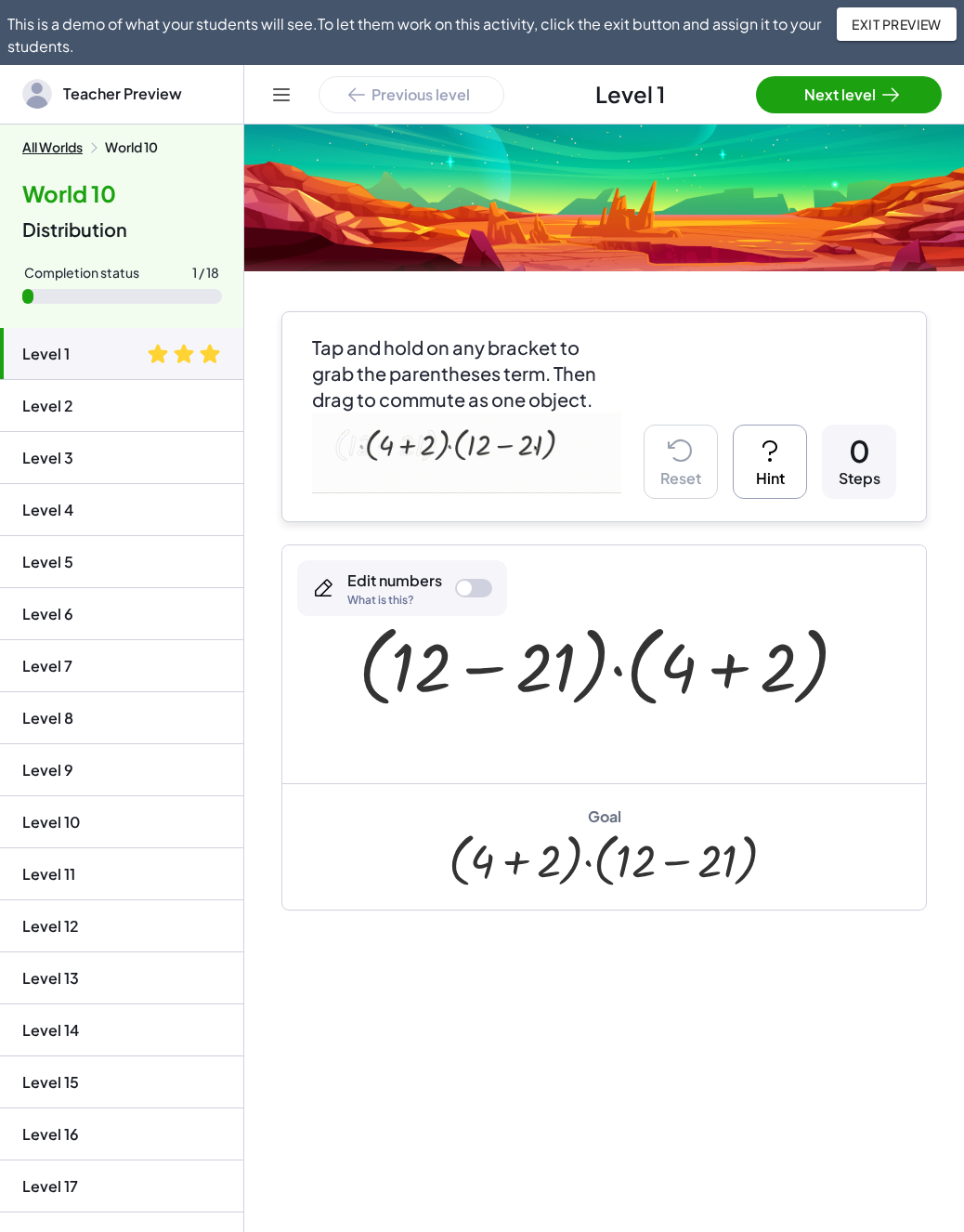 click on "Hint" at bounding box center (770, 462) 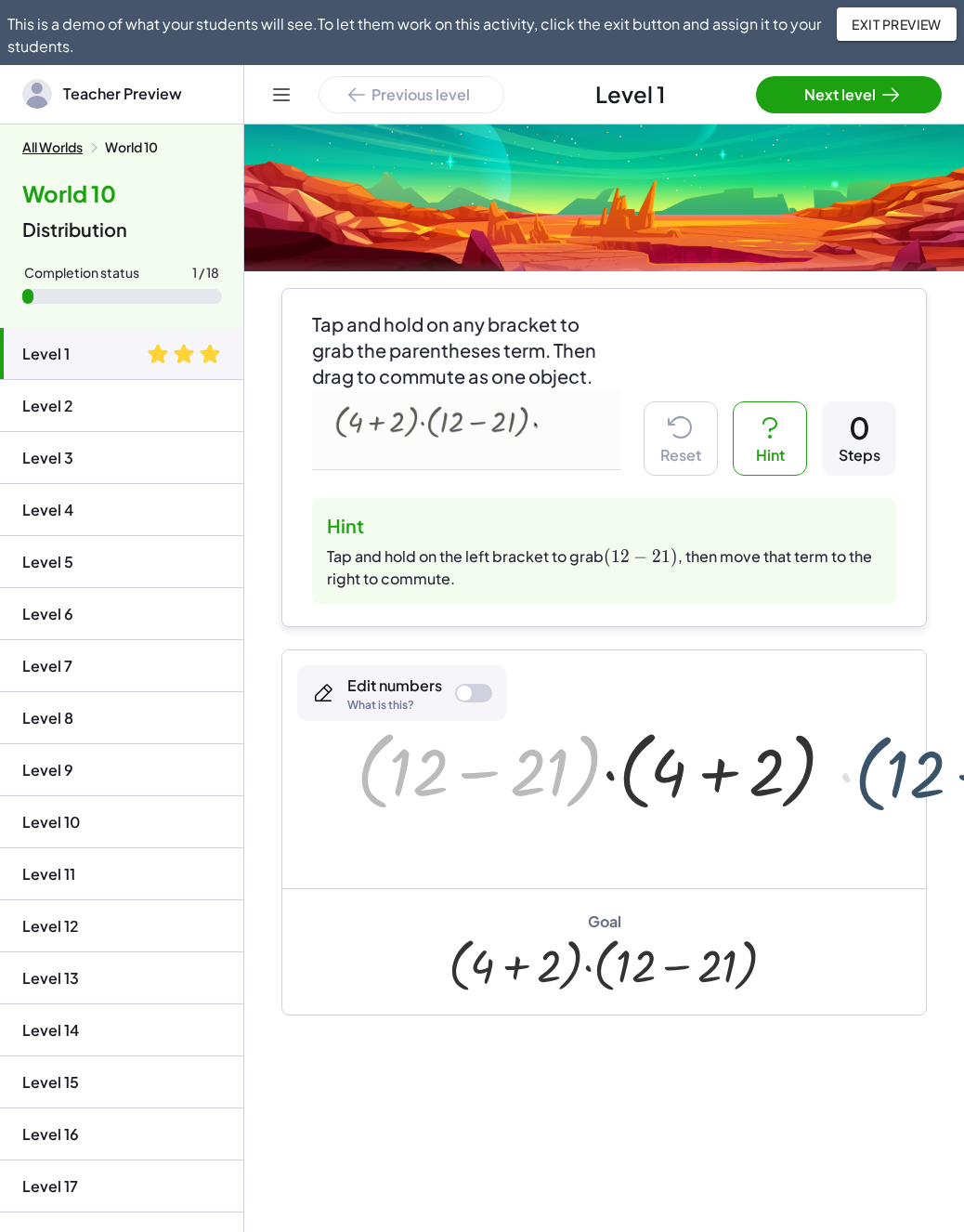 drag, startPoint x: 361, startPoint y: 769, endPoint x: 859, endPoint y: 786, distance: 498.2901 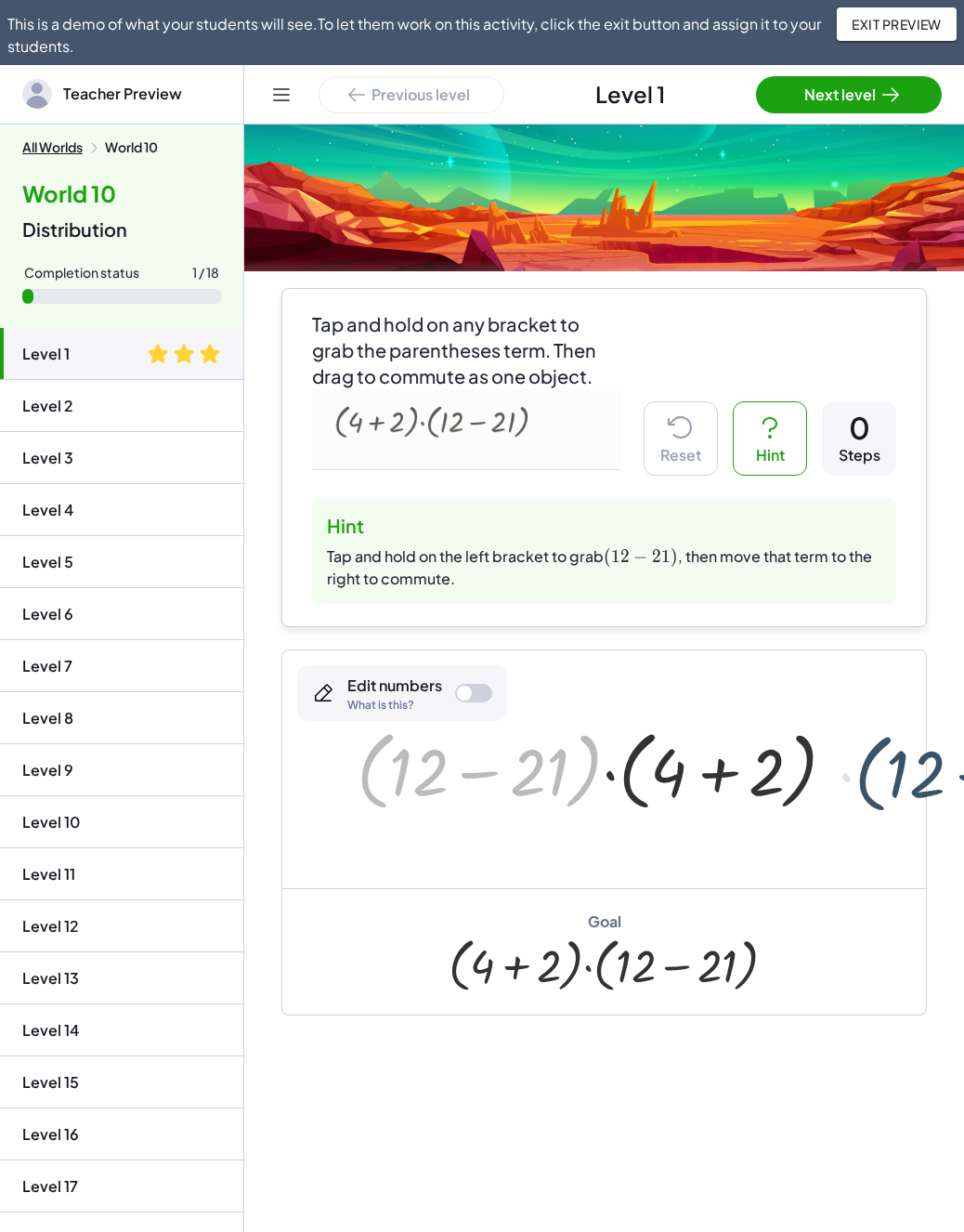 click at bounding box center (604, 768) 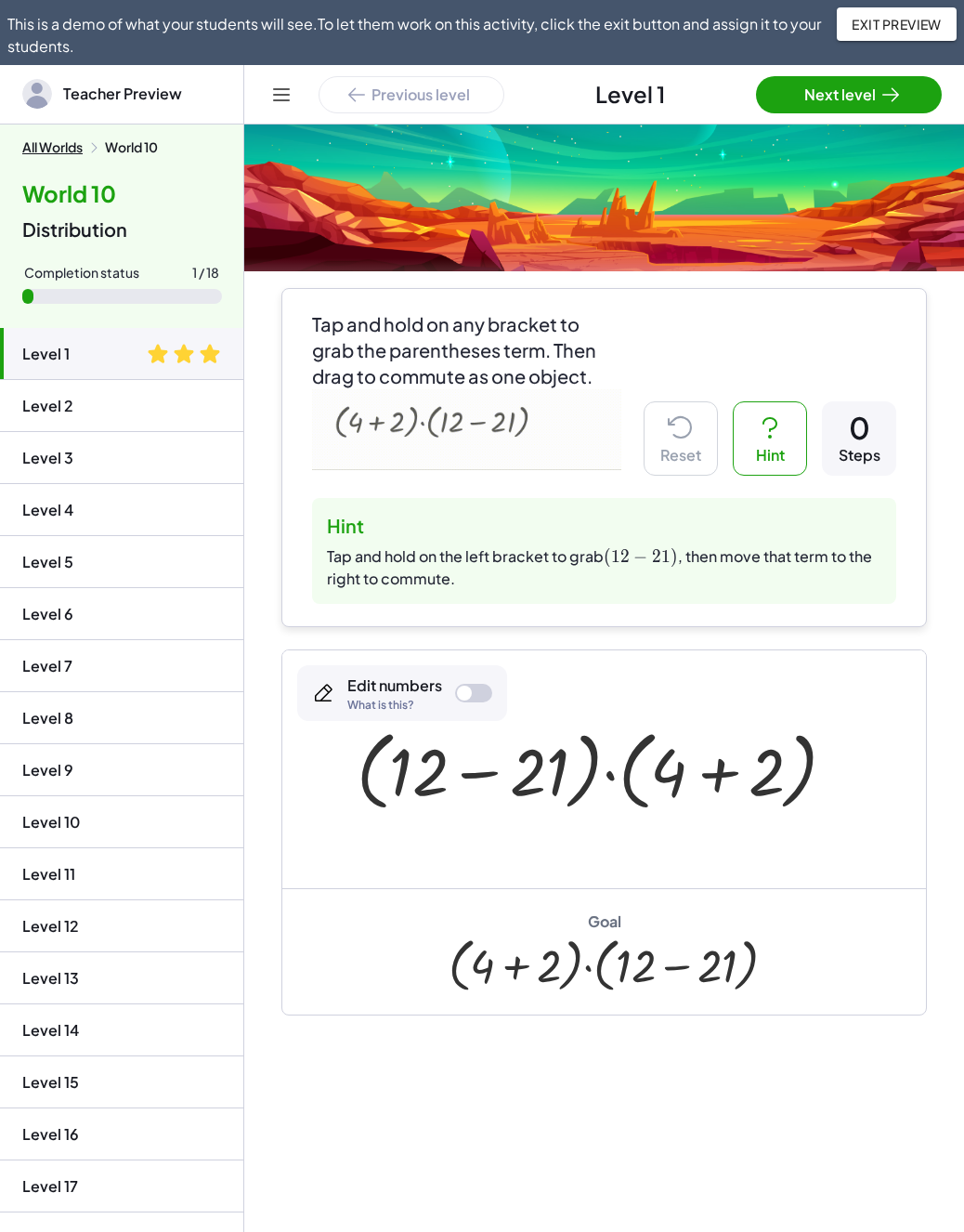 click on "Level 2" 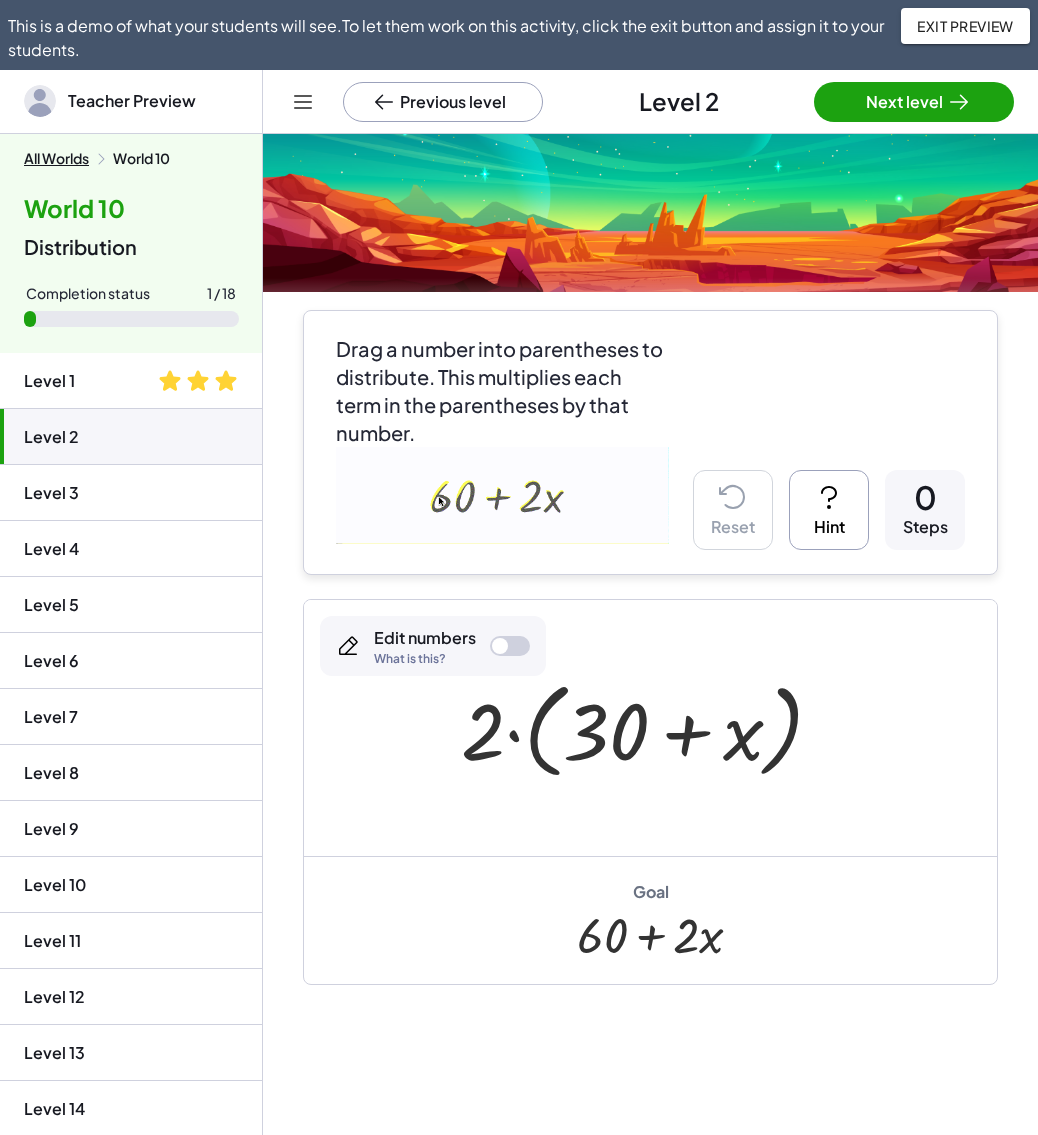 click on "Hint" at bounding box center [829, 510] 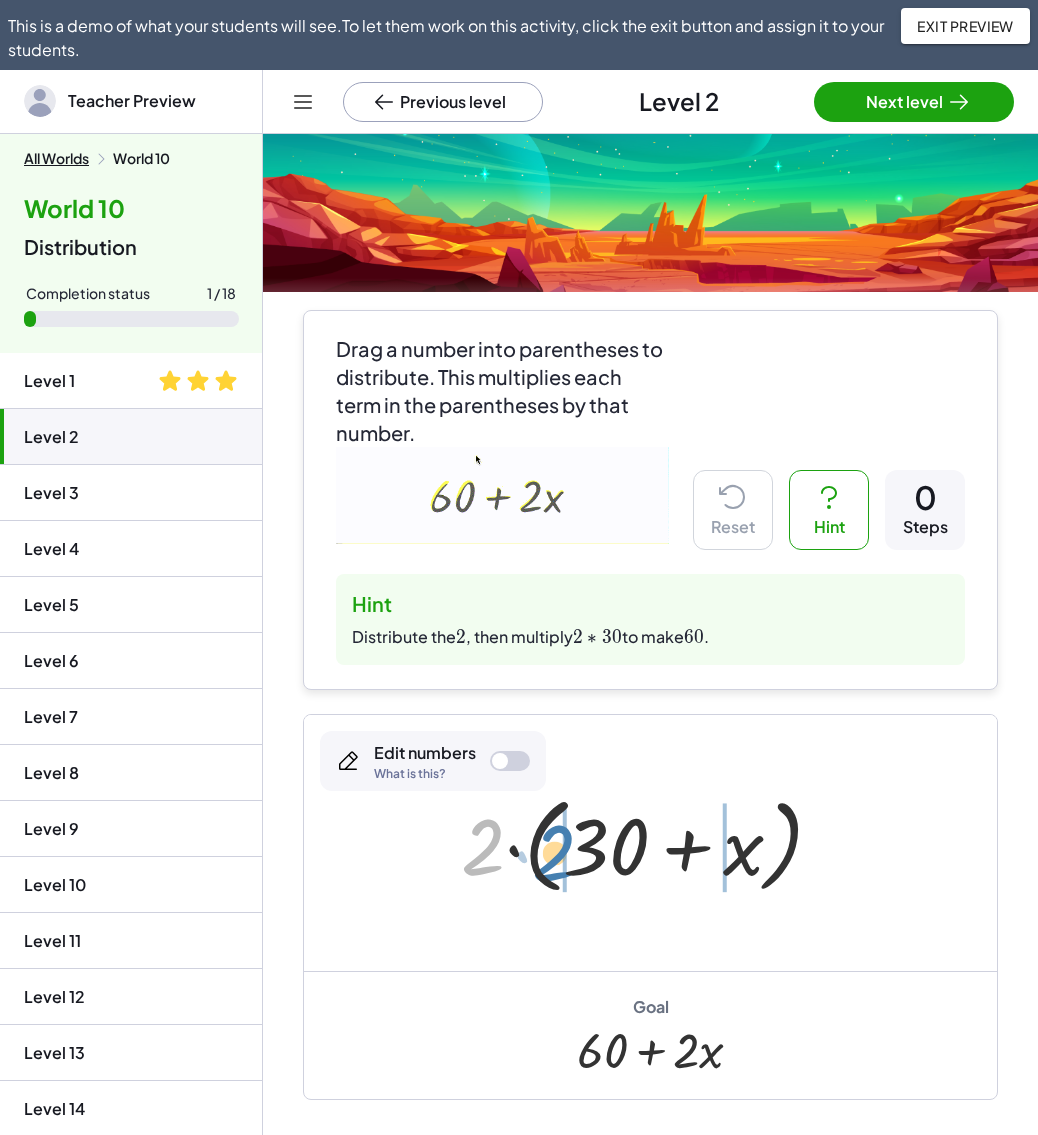drag, startPoint x: 488, startPoint y: 844, endPoint x: 568, endPoint y: 850, distance: 80.224686 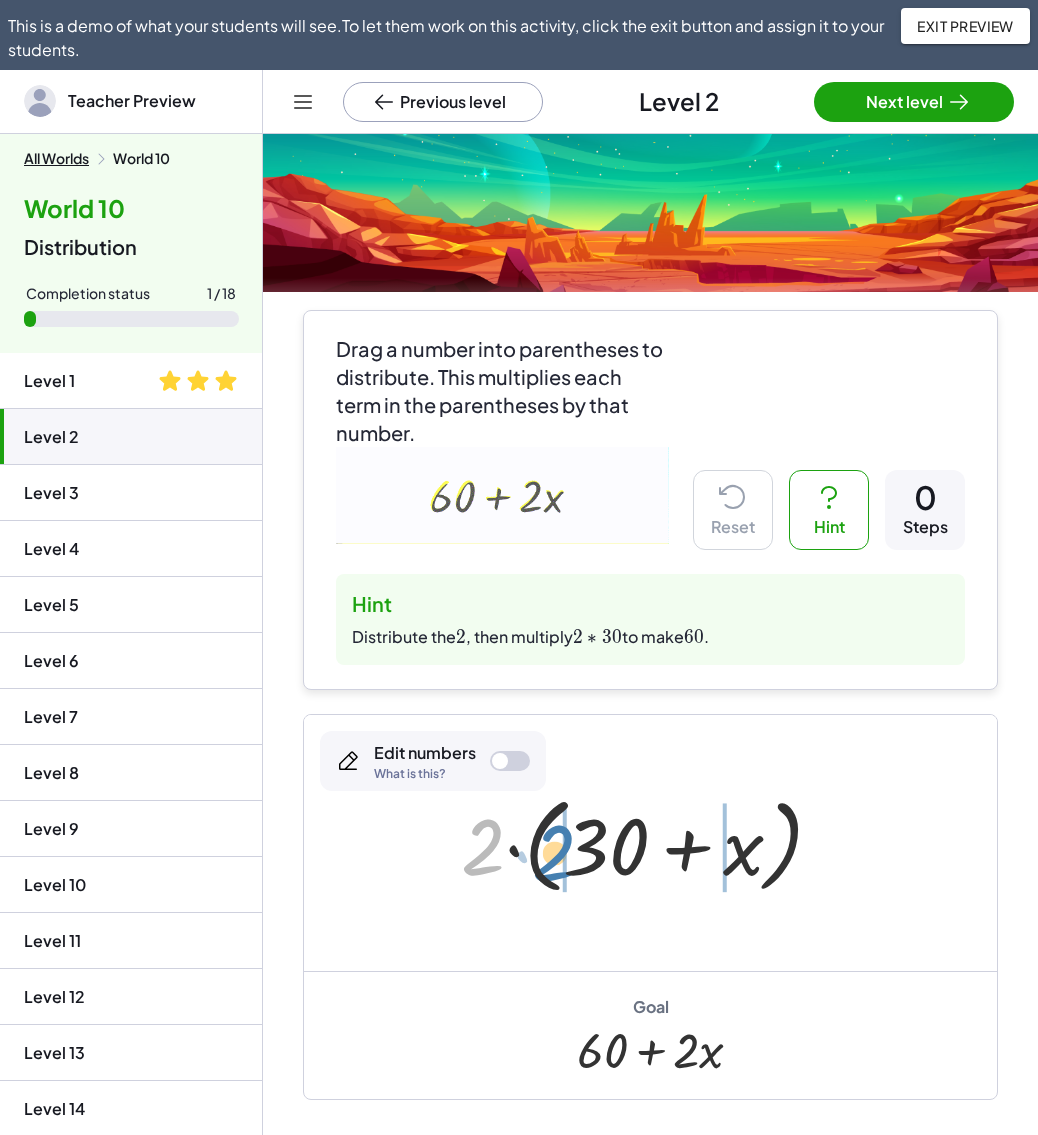 click at bounding box center (650, 843) 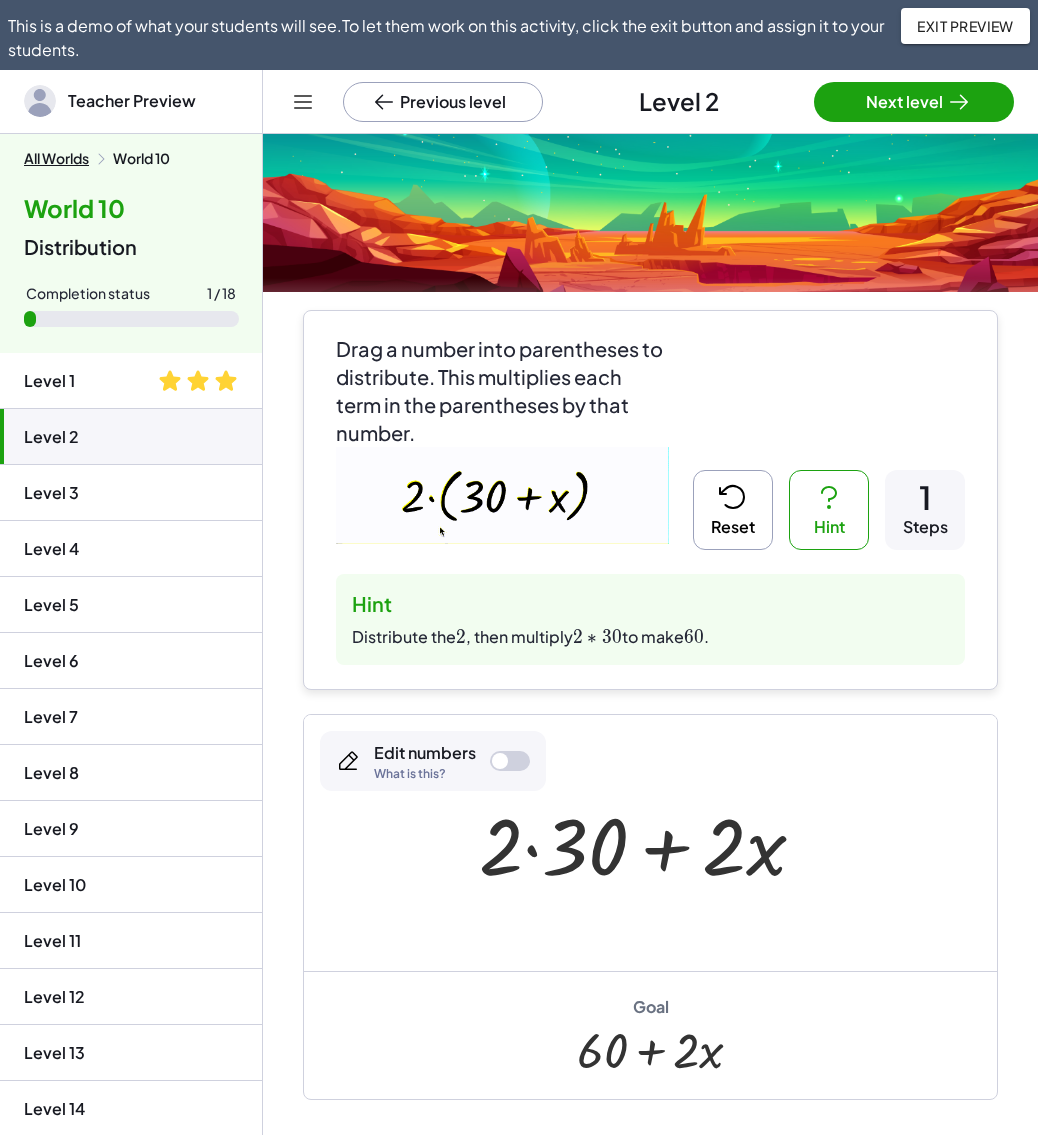 click at bounding box center (650, 843) 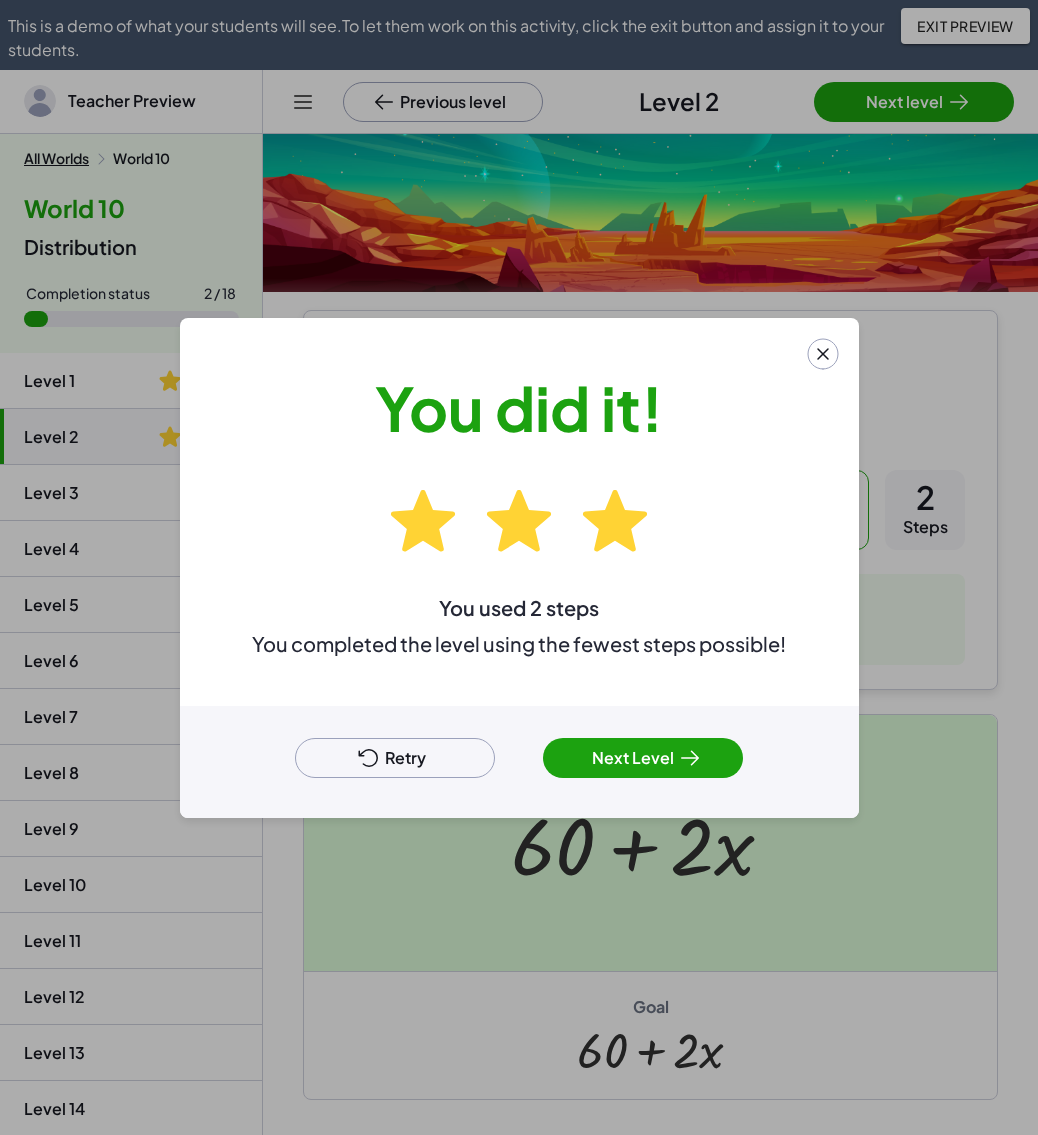 click on "Retry  Next Level" at bounding box center [519, 762] 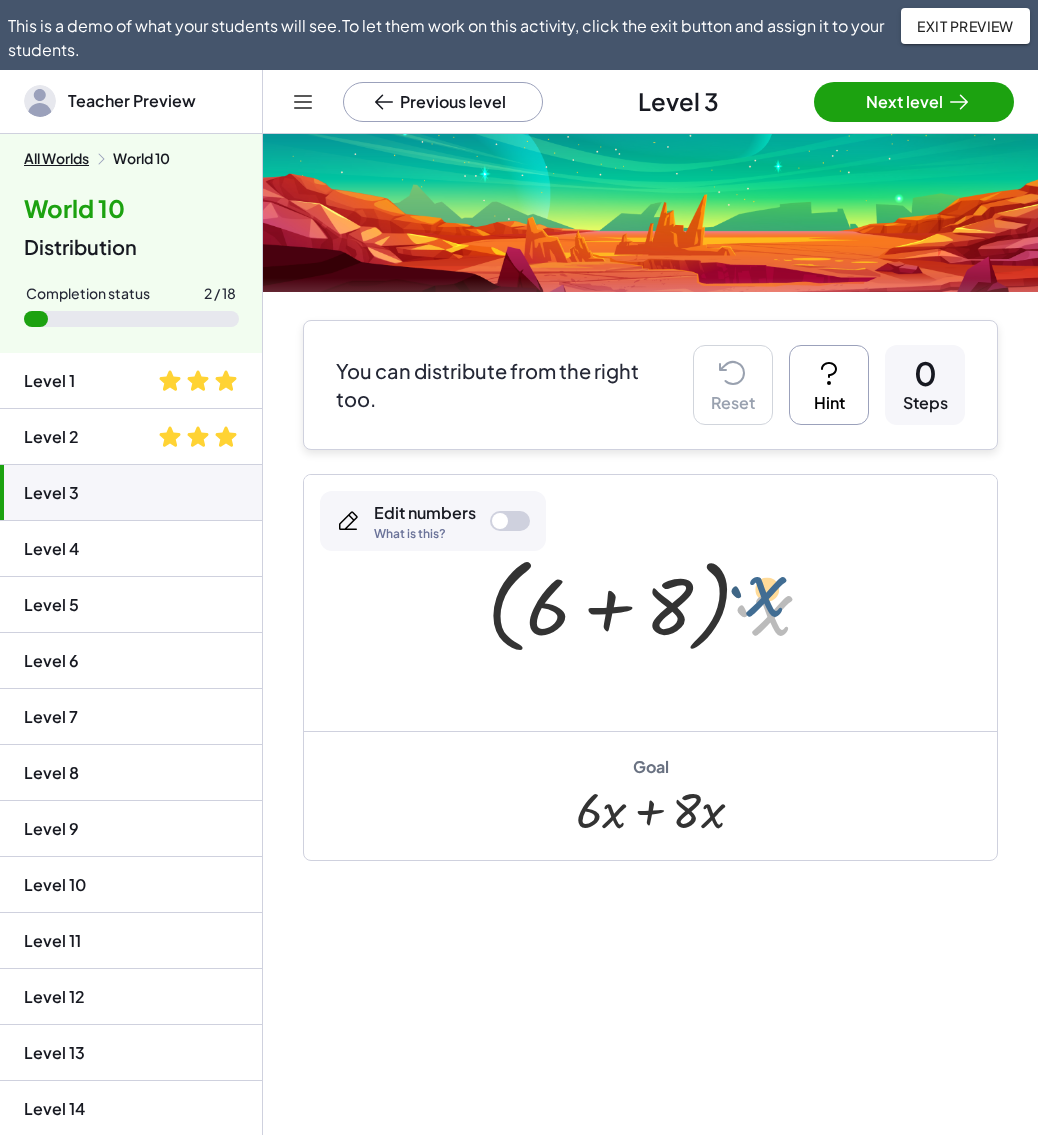 drag, startPoint x: 781, startPoint y: 617, endPoint x: 778, endPoint y: 607, distance: 10.440307 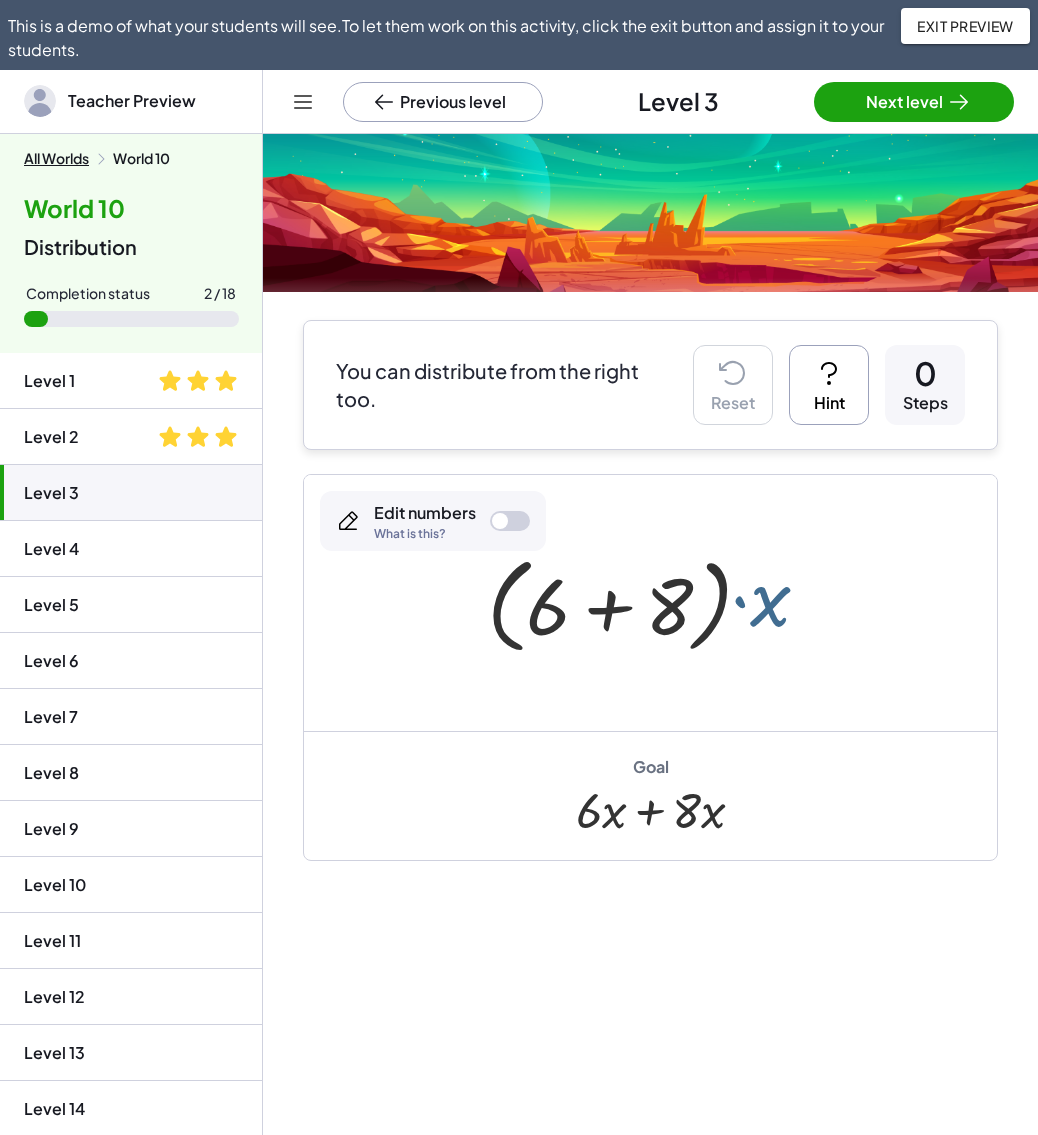 click on "You can distribute from the right too.  Reset   Hint  0 Steps" at bounding box center [650, 385] 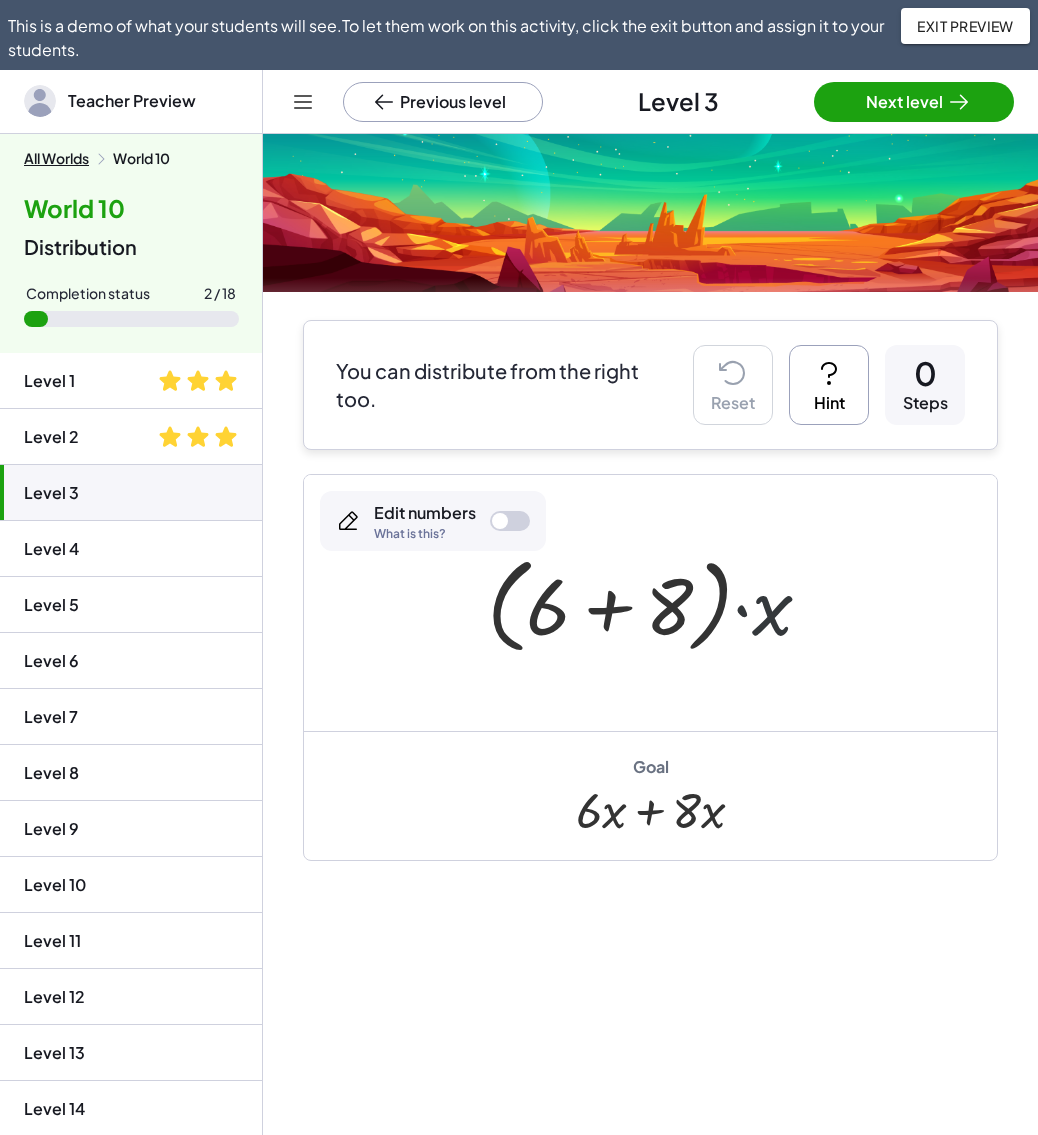 click on "Hint" at bounding box center (829, 385) 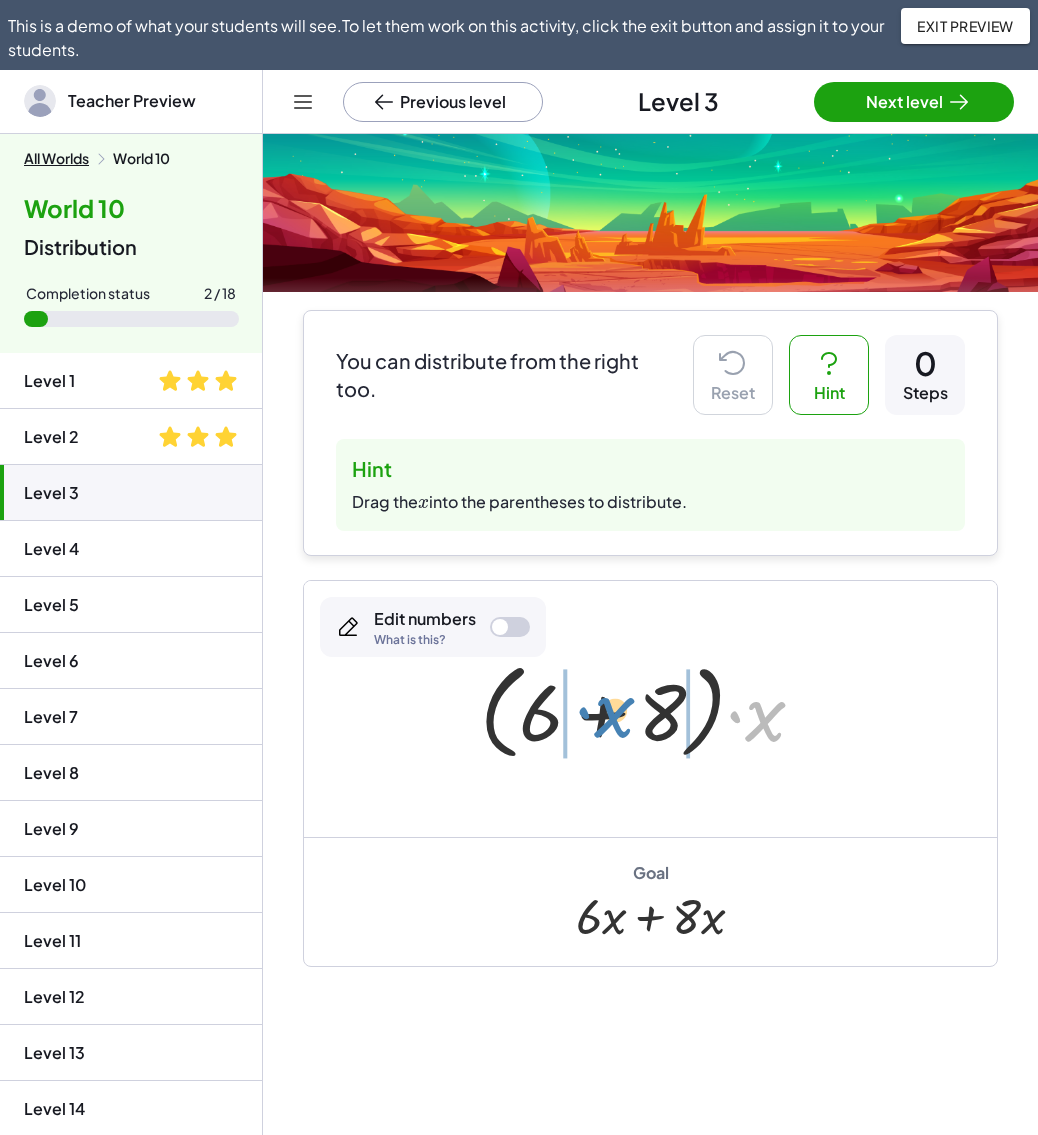 drag, startPoint x: 779, startPoint y: 716, endPoint x: 628, endPoint y: 712, distance: 151.05296 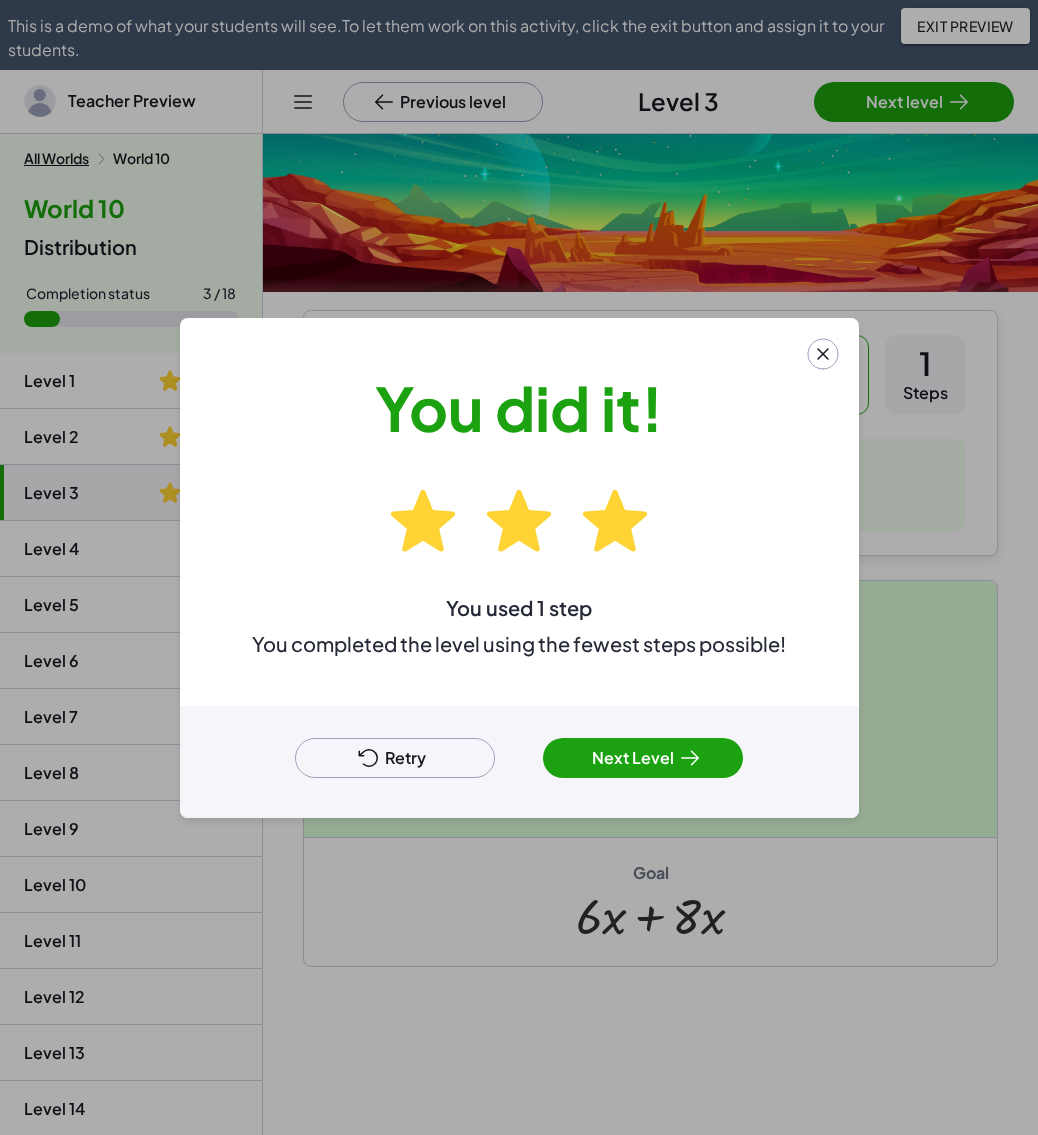 click 